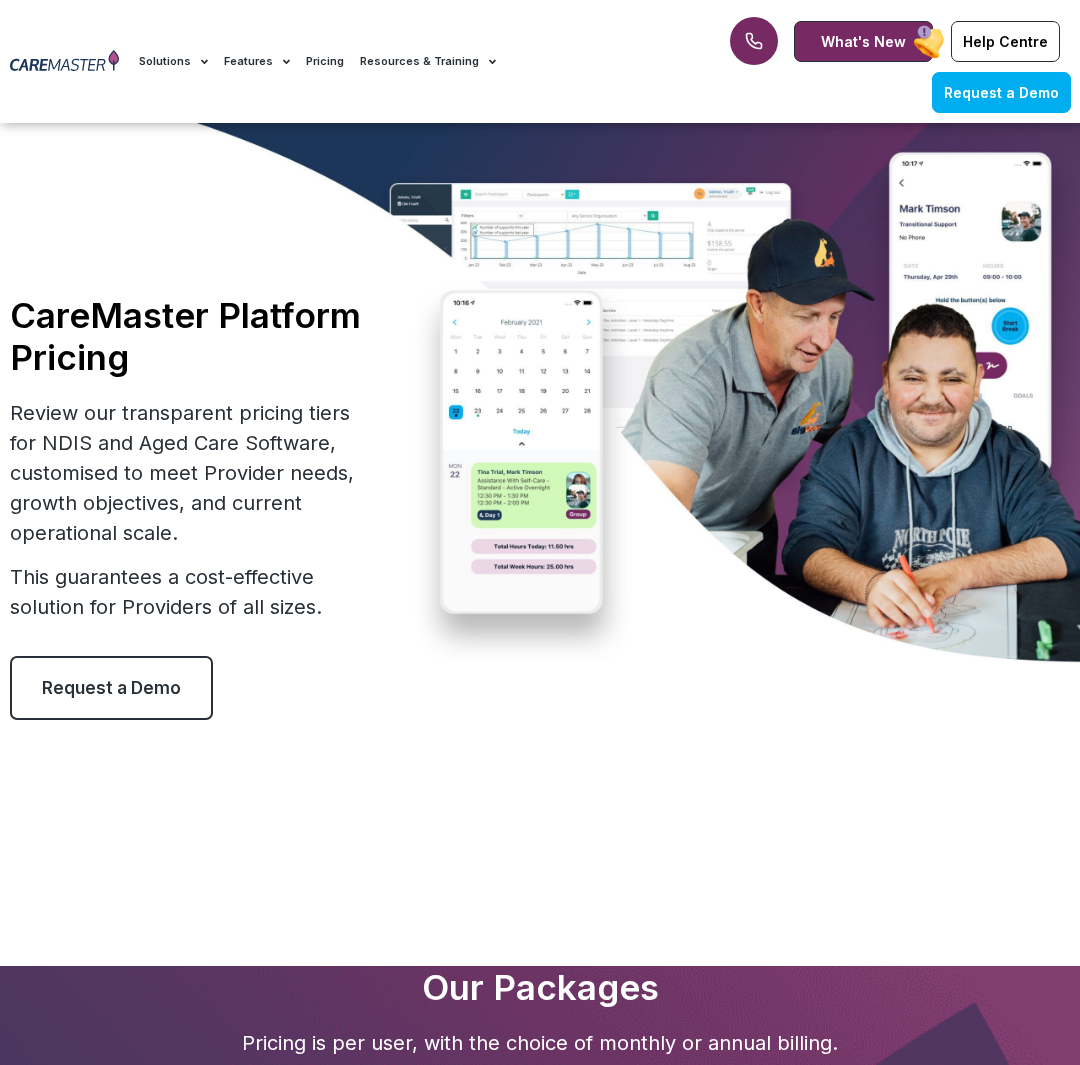 scroll, scrollTop: 900, scrollLeft: 0, axis: vertical 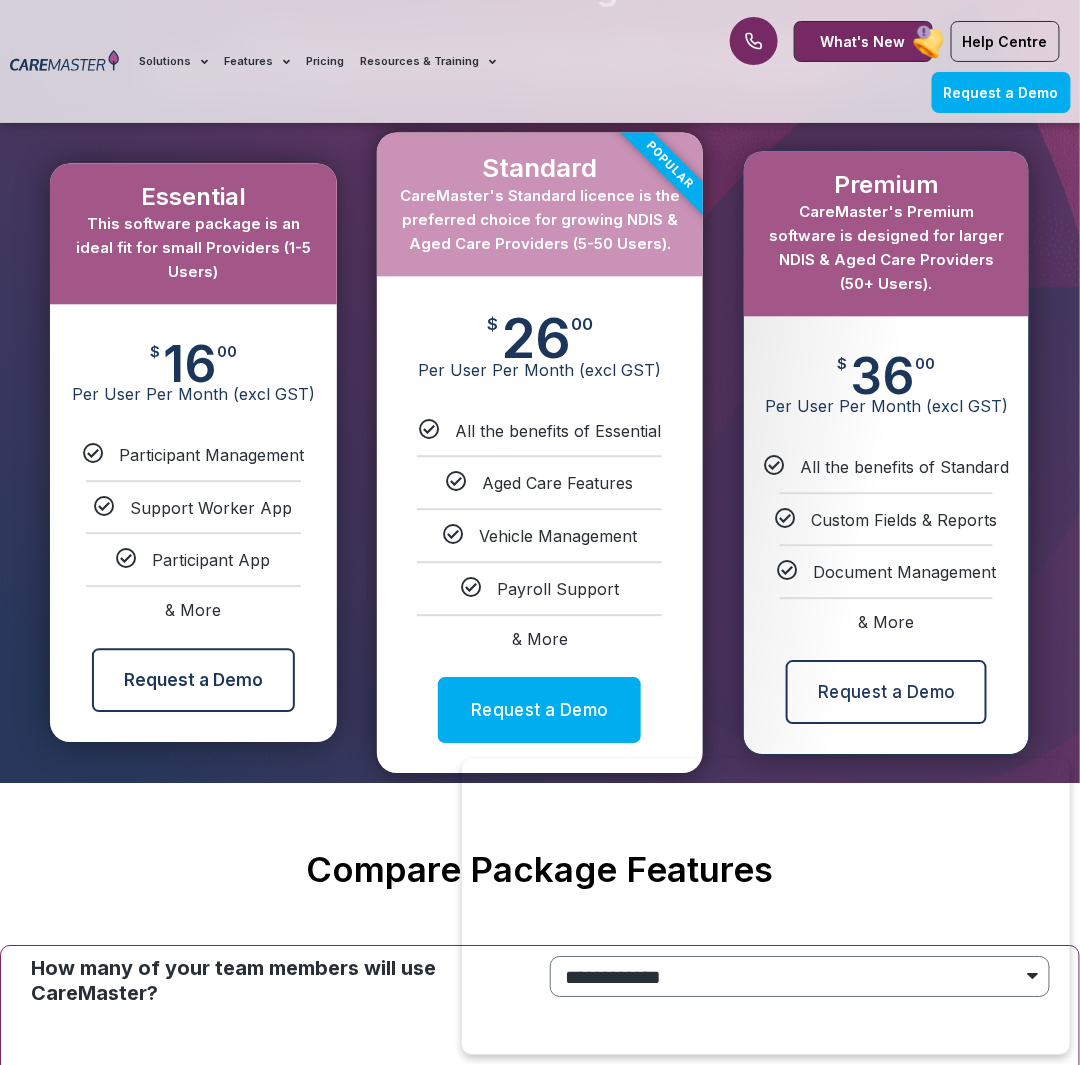 click on "& More" at bounding box center [540, 639] 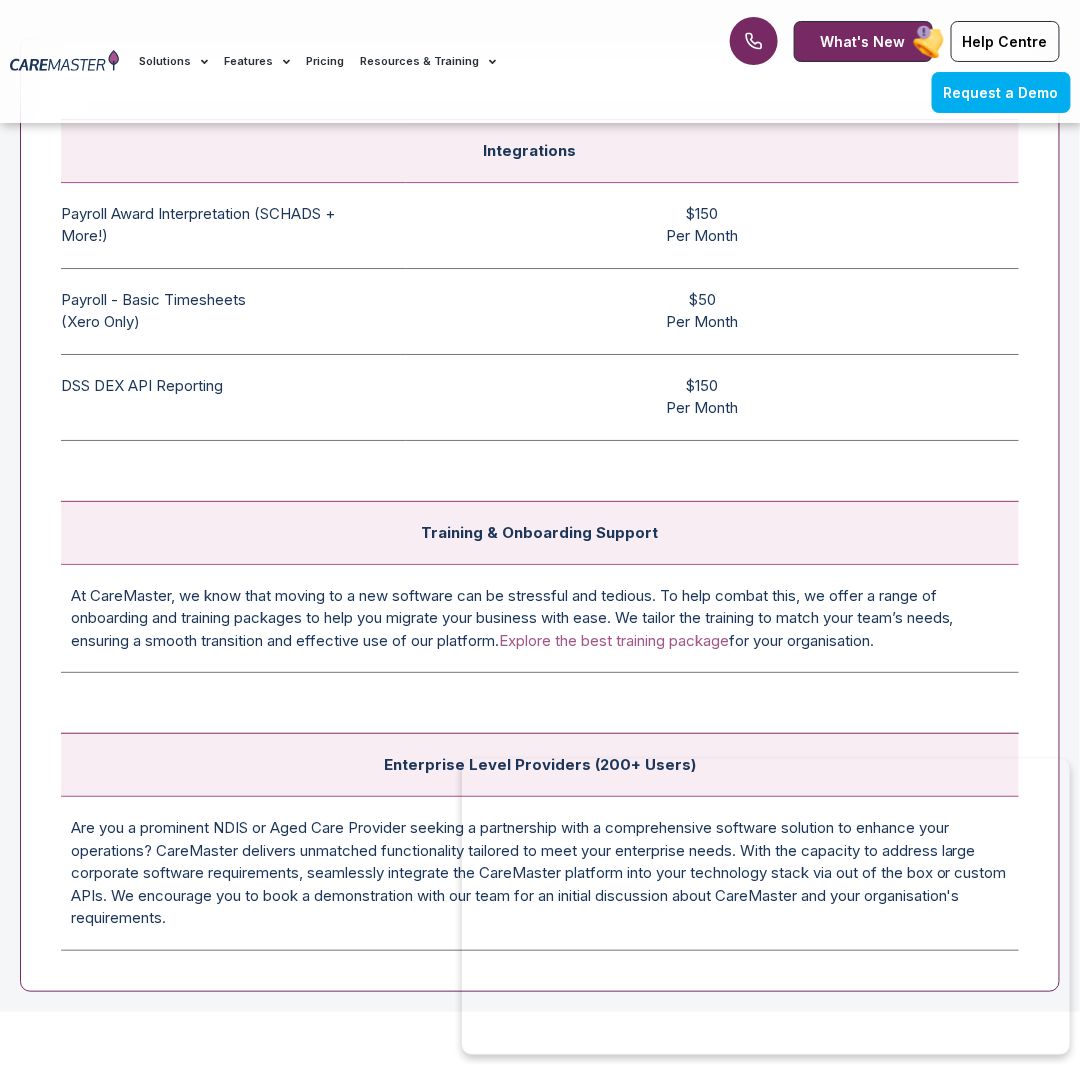scroll, scrollTop: 7209, scrollLeft: 0, axis: vertical 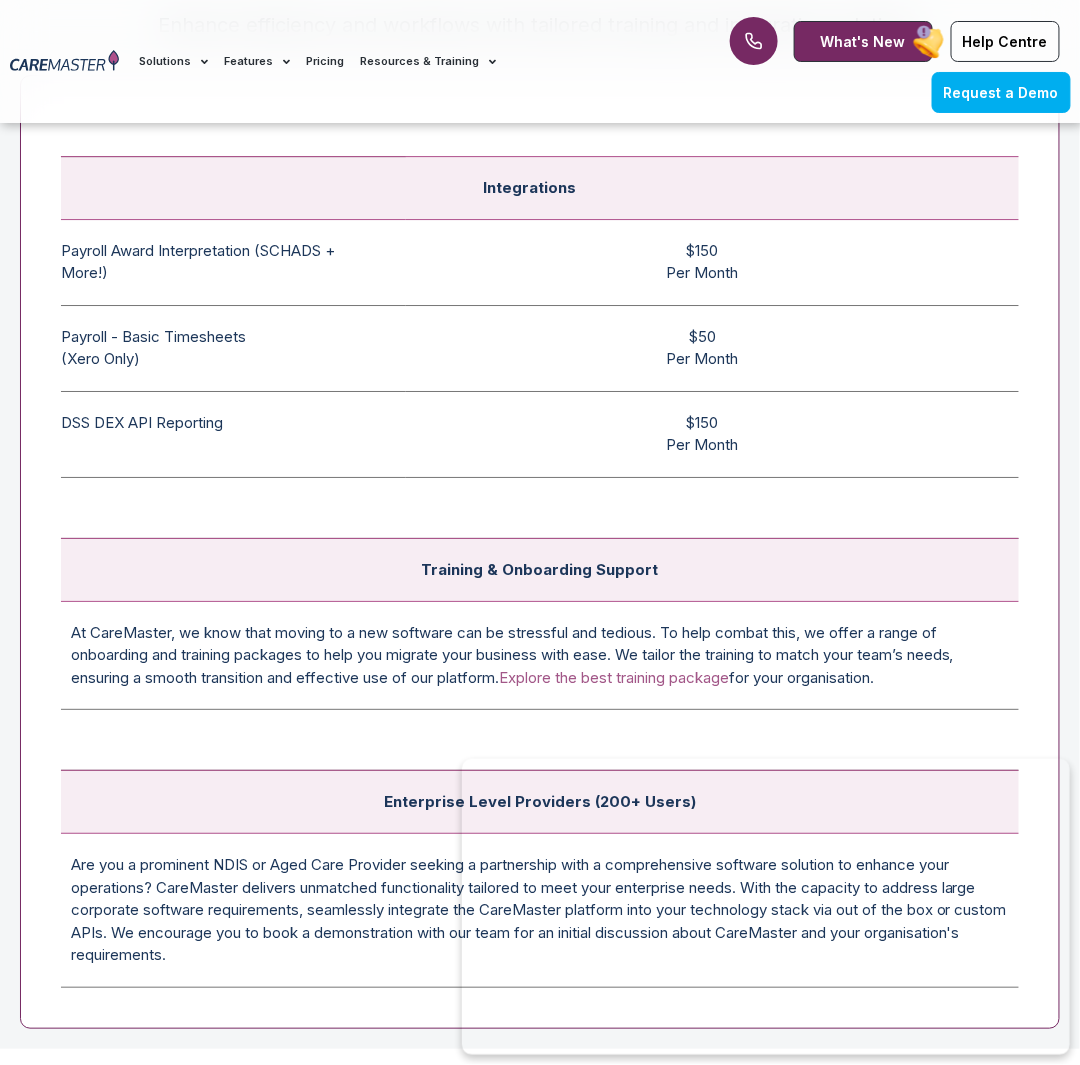 click on "Payroll - Basic Timesheets  (Xero Only)    The basic payroll feature allows timesheets and pay rates to be reviewed before being submitted to payroll. Note this feature does not include the SCHADS award interpretation." at bounding box center (233, 348) 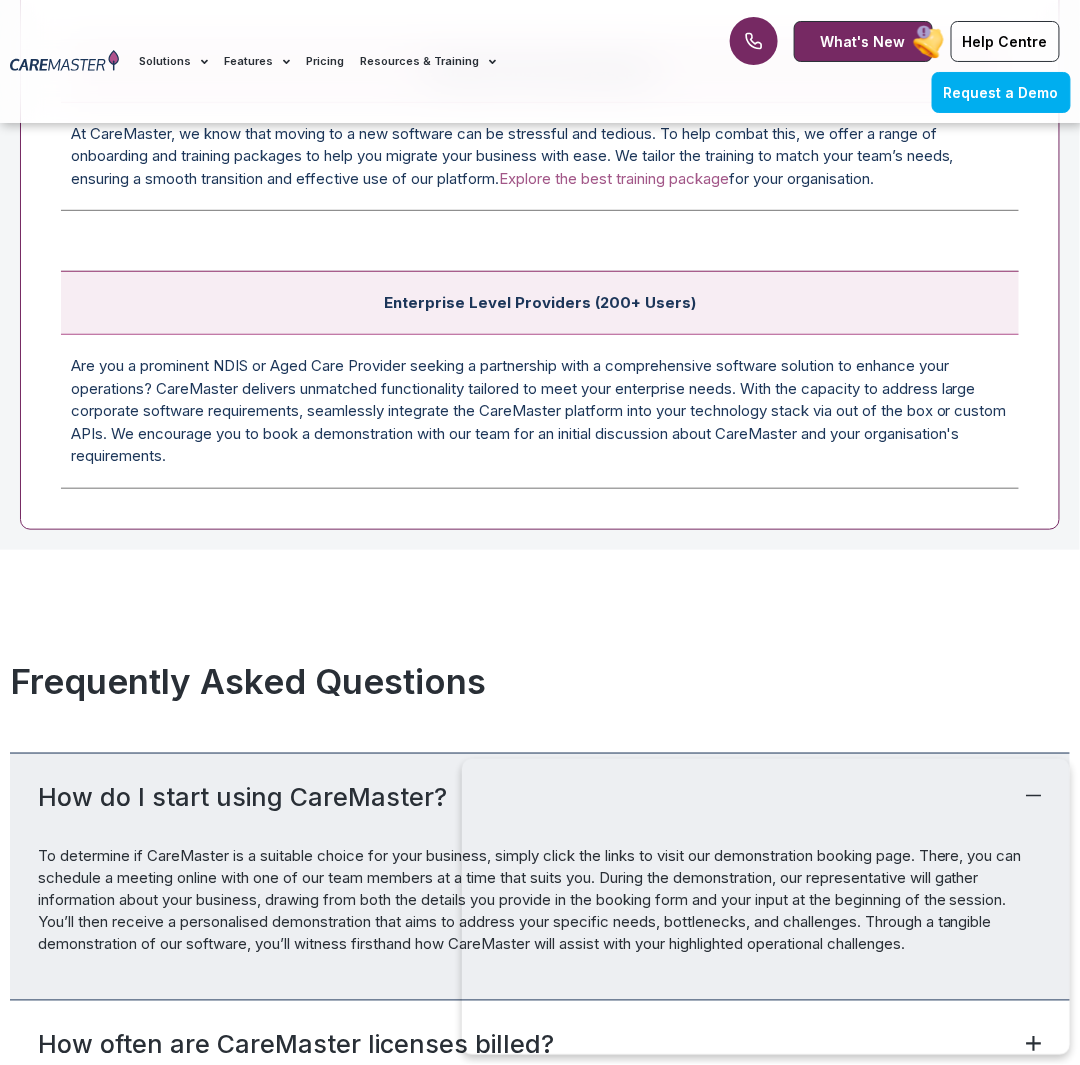 scroll, scrollTop: 7709, scrollLeft: 0, axis: vertical 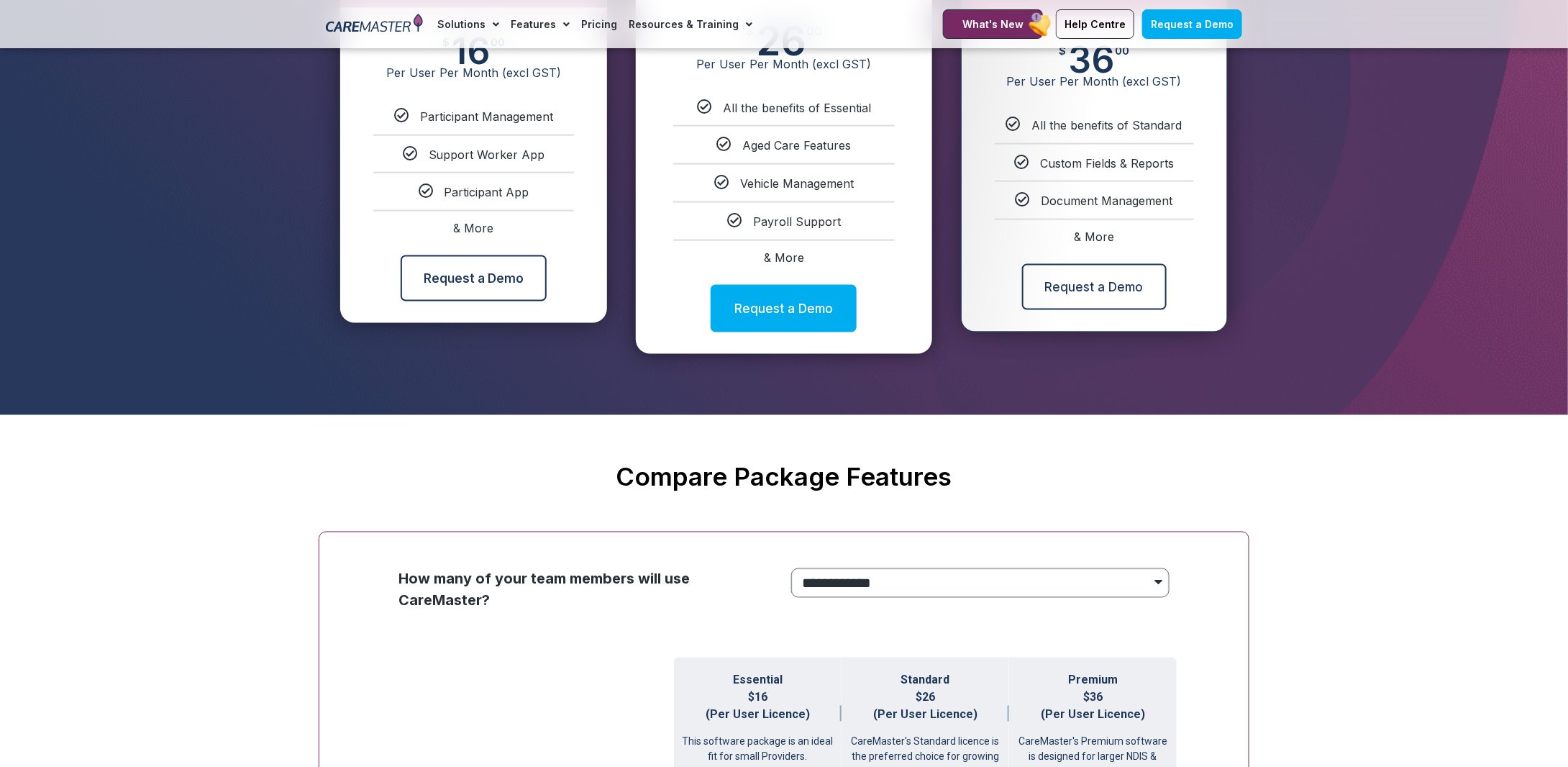 click on "**********" at bounding box center [980, 583] 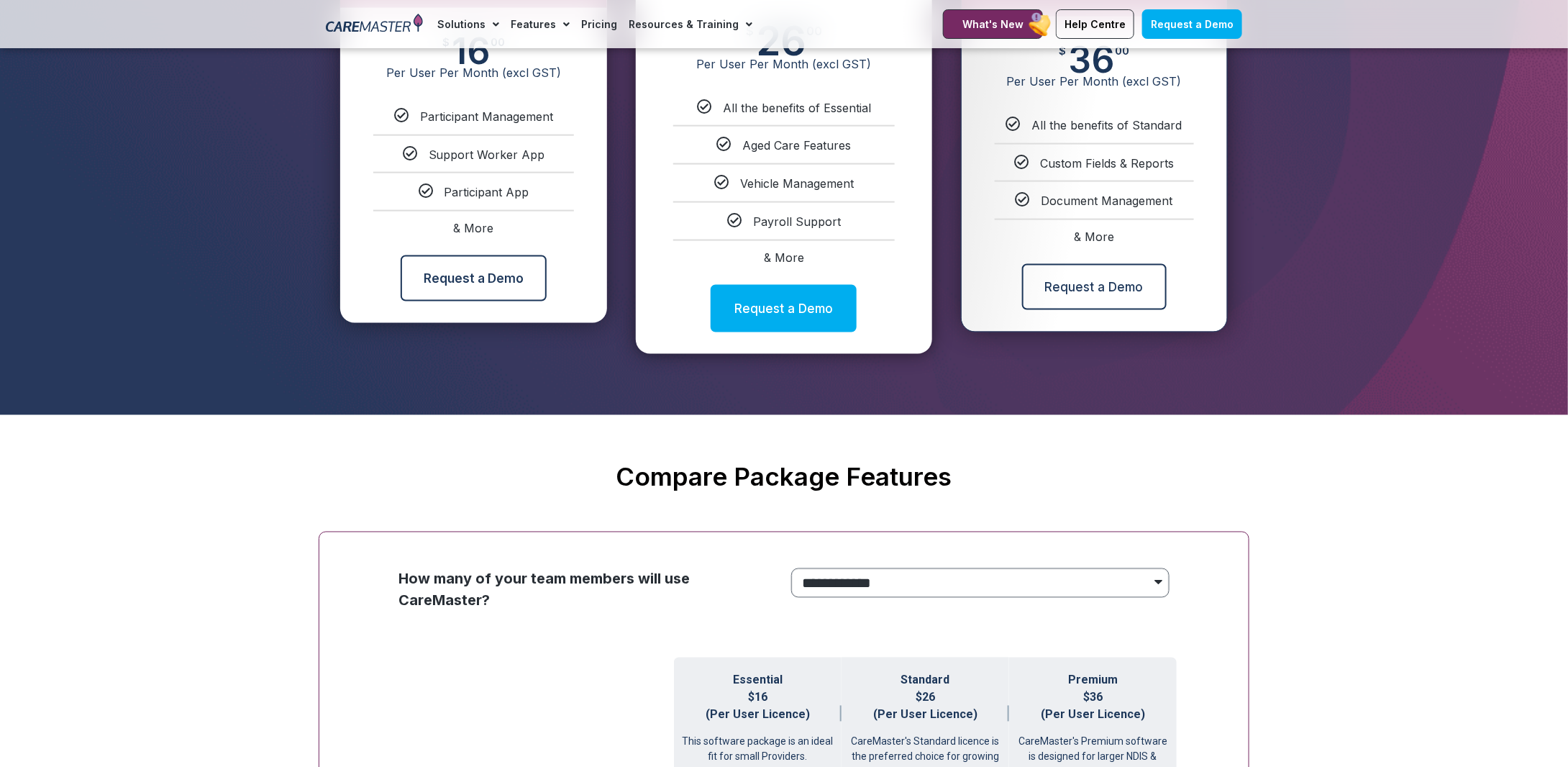 select on "***" 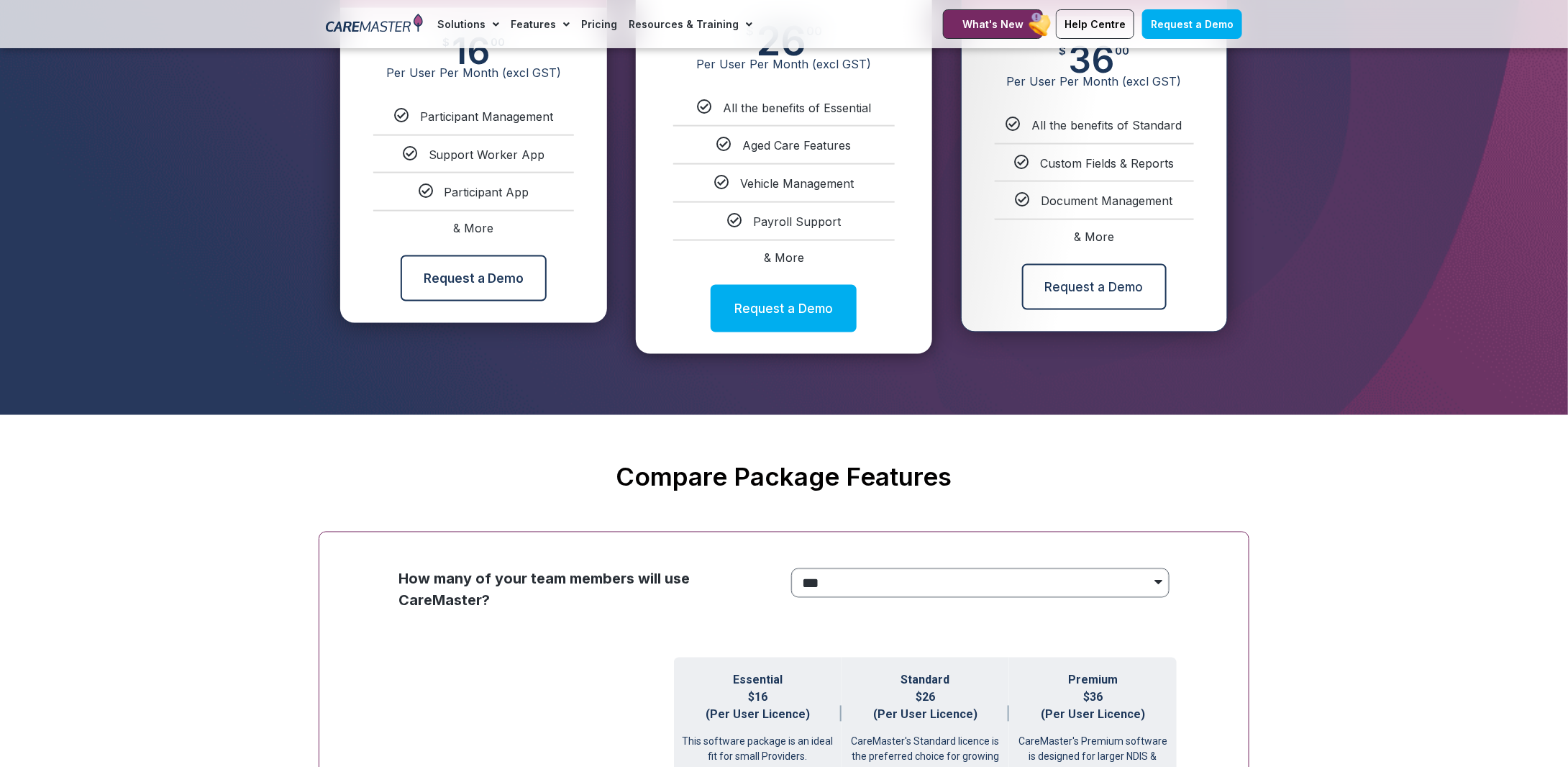 click on "**********" at bounding box center [980, 583] 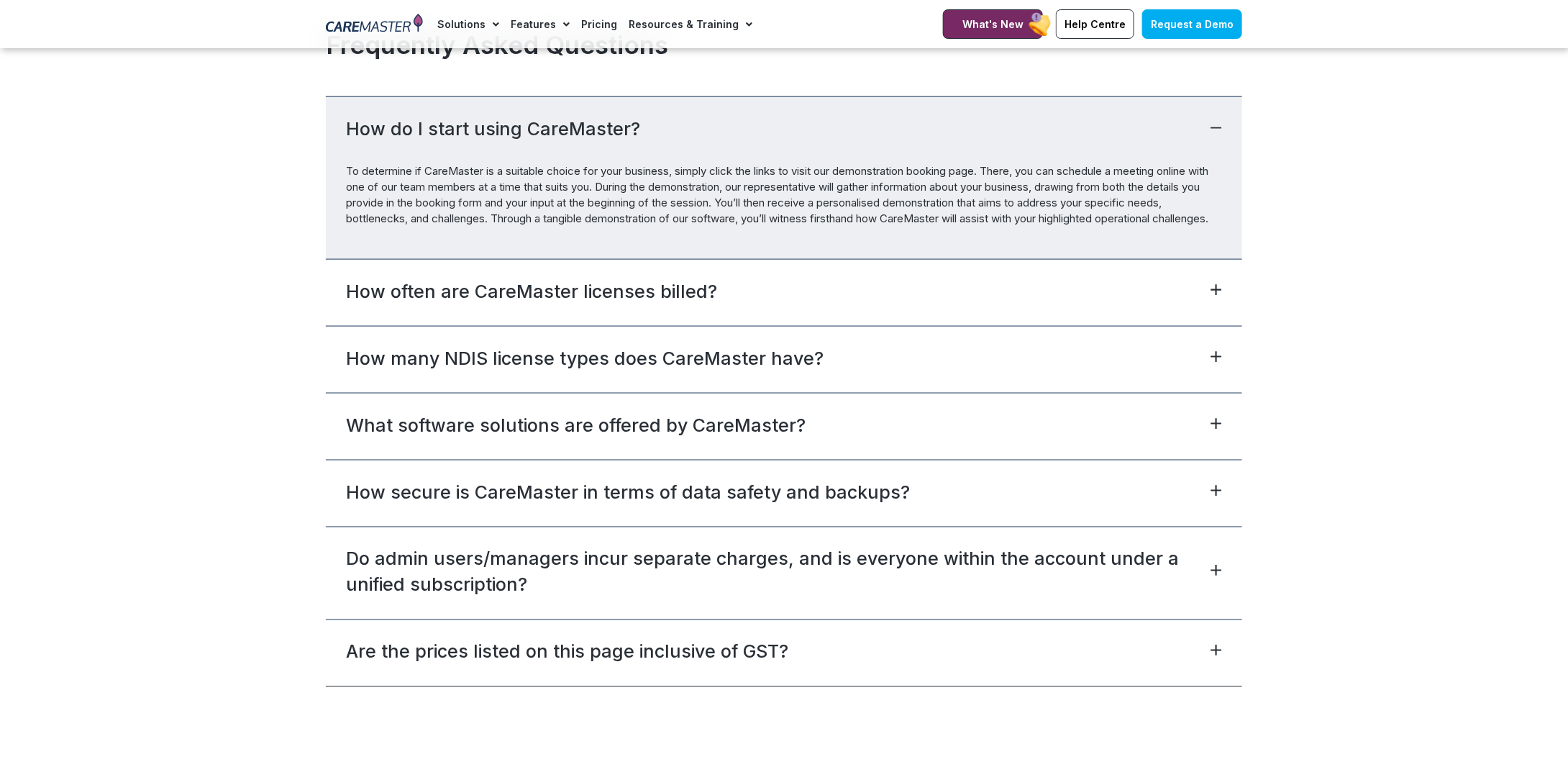 scroll, scrollTop: 6332, scrollLeft: 0, axis: vertical 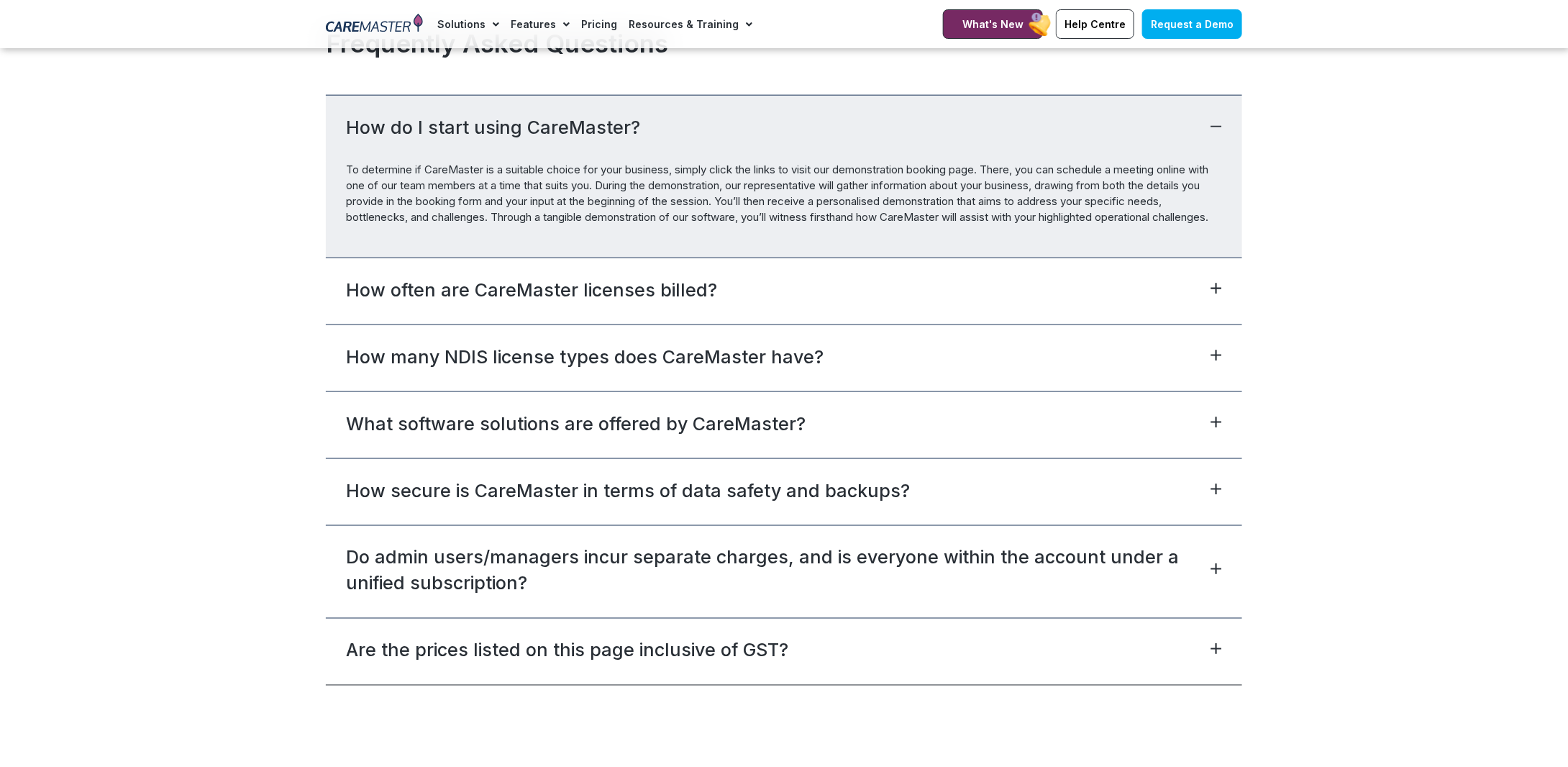 click on "How often are CareMaster licenses billed?" at bounding box center [784, 291] 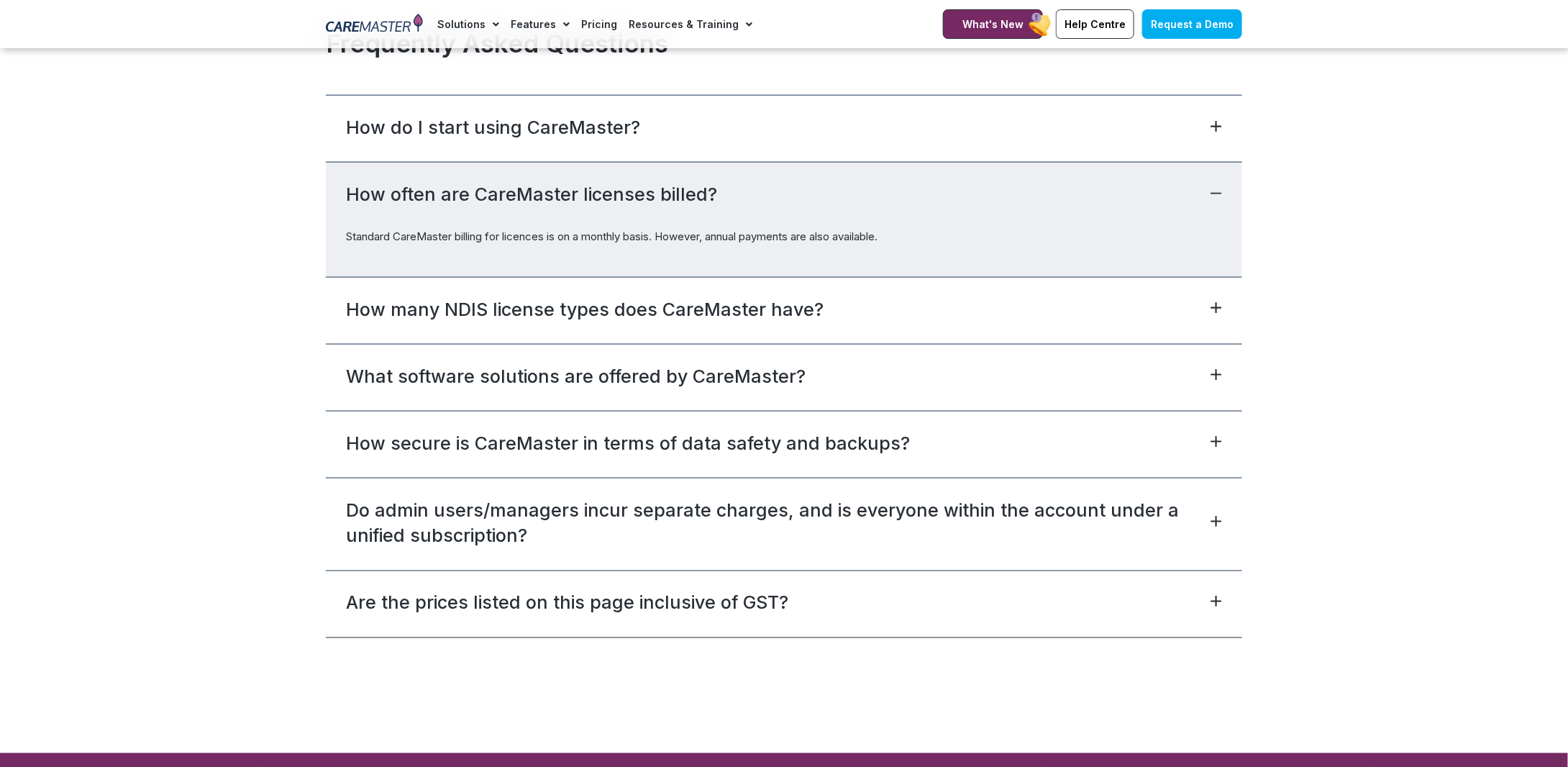click on "How many NDIS license types does CareMaster have?" at bounding box center (784, 310) 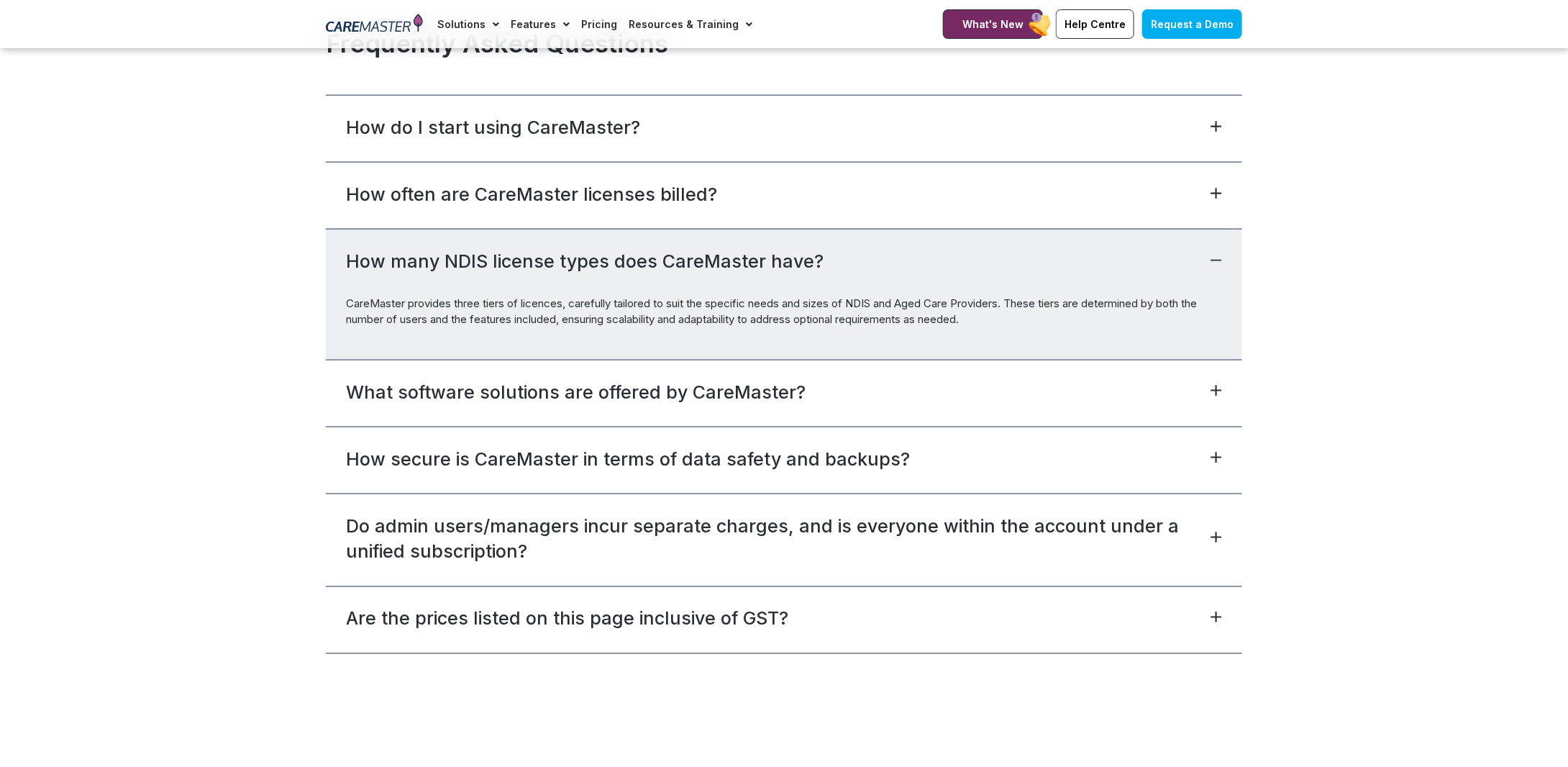 click on "What software solutions are offered by CareMaster?" at bounding box center [784, 393] 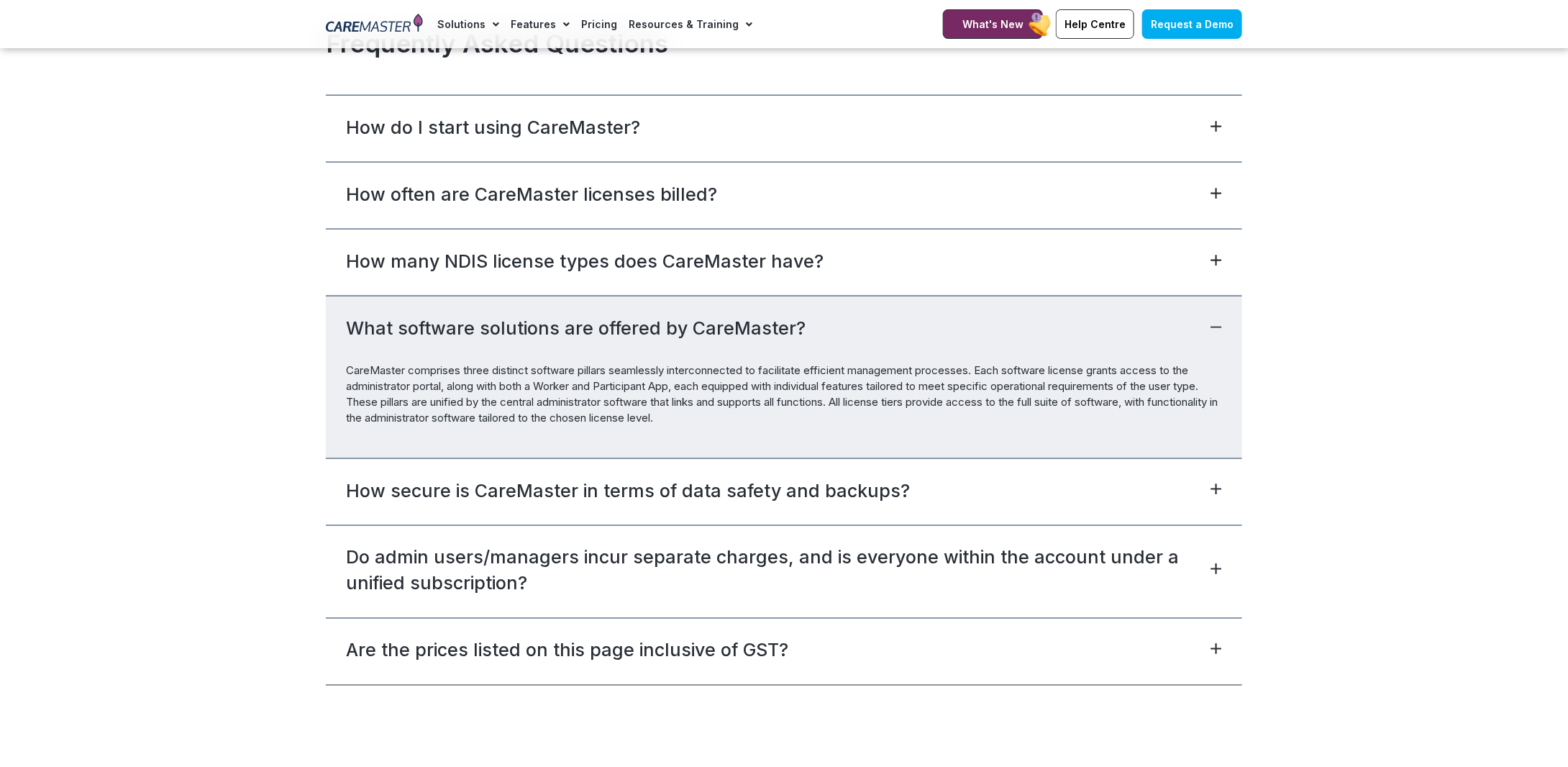 click on "Do admin users/managers incur separate charges, and is everyone within the account under a unified subscription?" at bounding box center (777, 571) 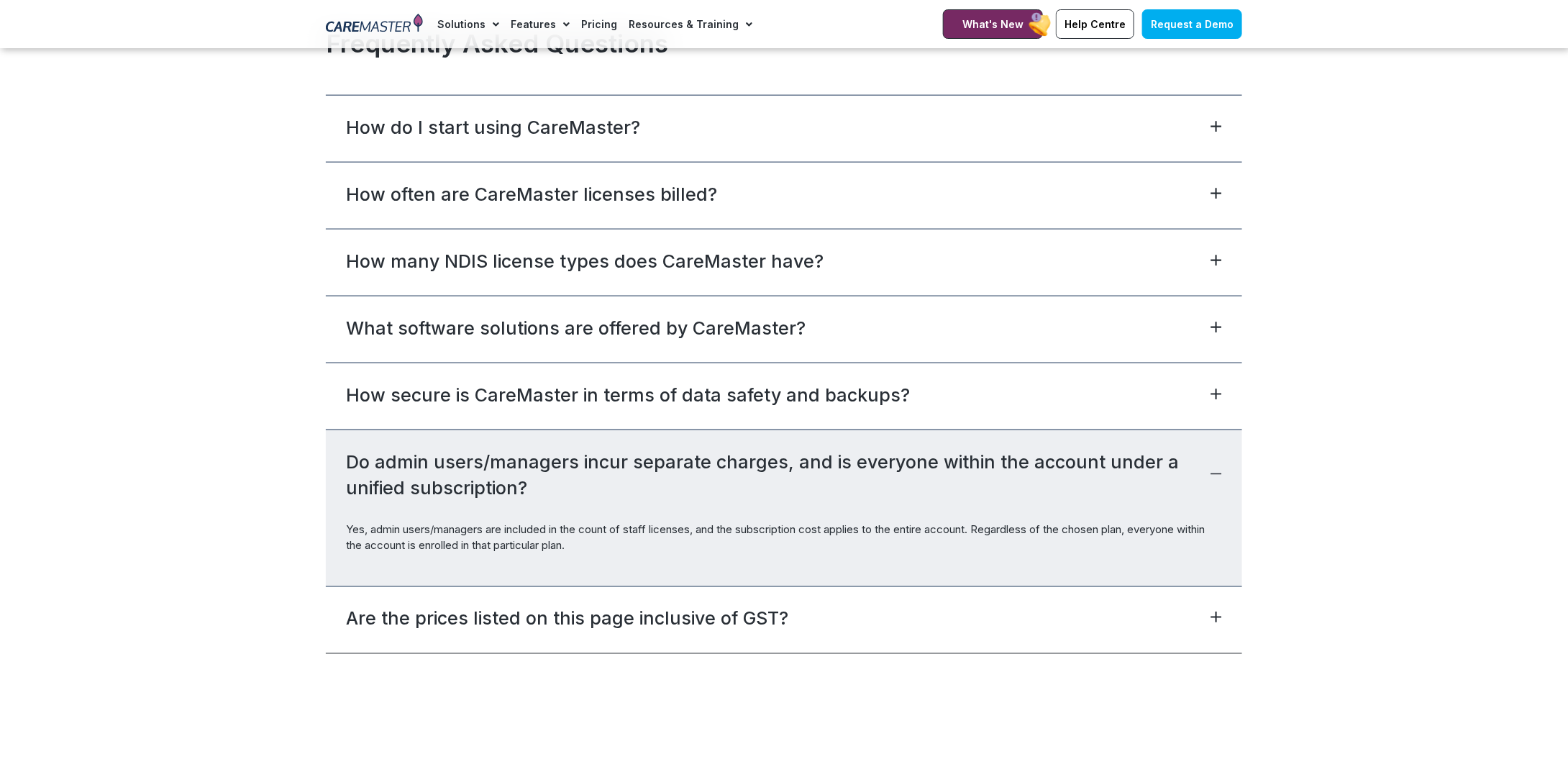 click on "Yes, admin users/managers are included in the count of staff licenses, and the subscription cost applies to the entire account. Regardless of the chosen plan, everyone within the account is enrolled in that particular plan." at bounding box center (784, 554) 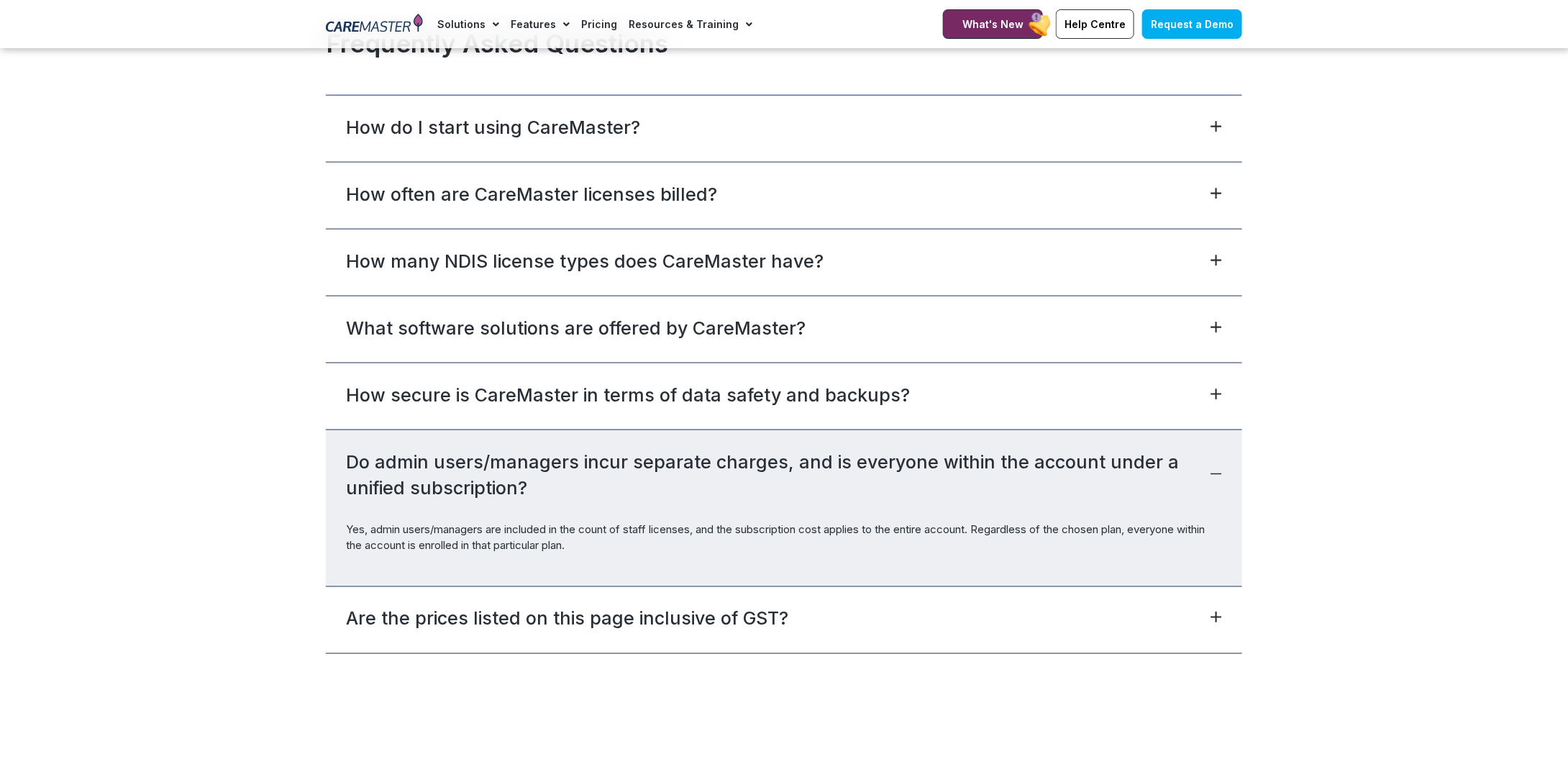 click on "Are the prices listed on this page inclusive of GST?" at bounding box center [784, 620] 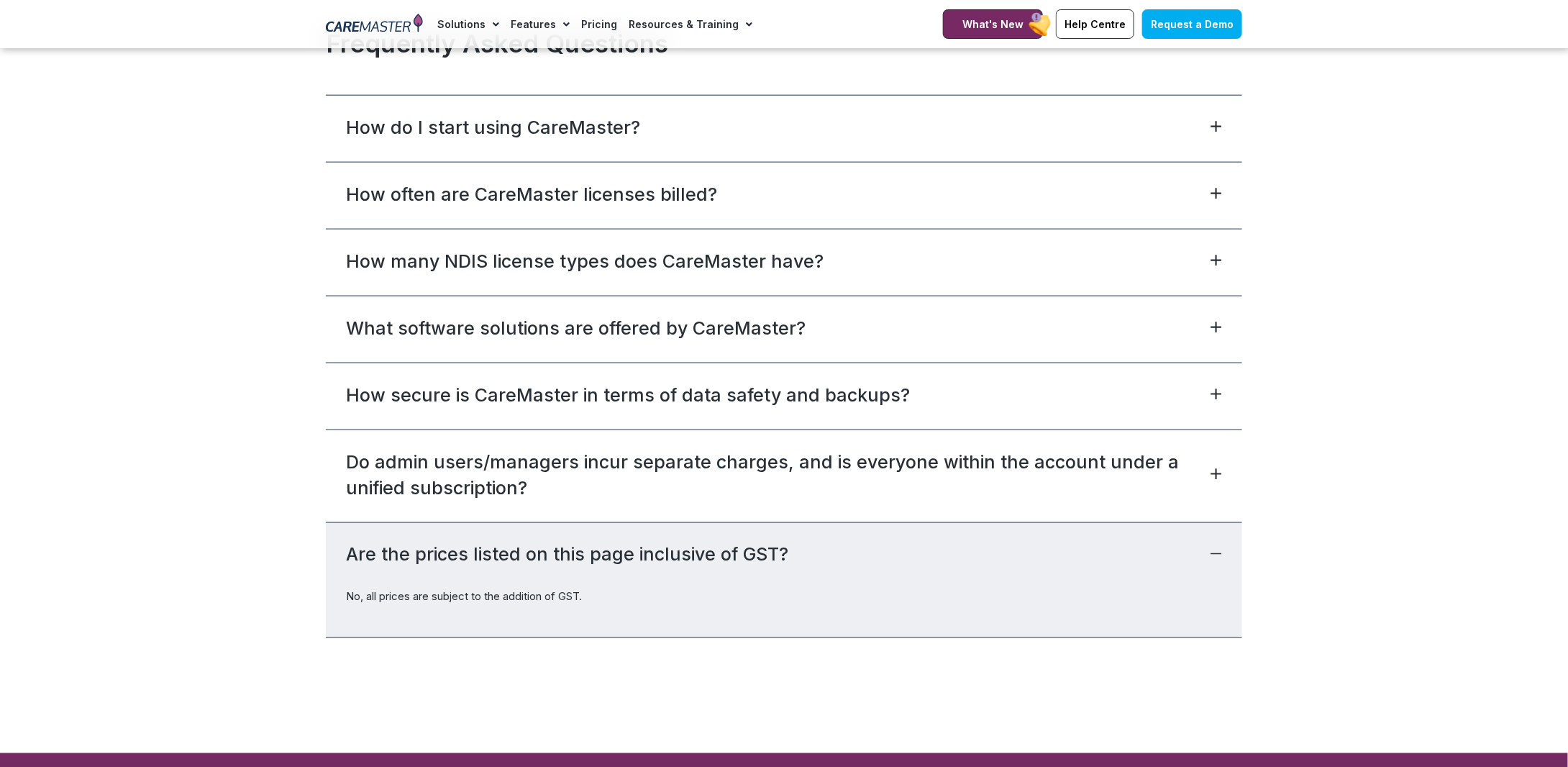 click on "What software solutions are offered by CareMaster?" at bounding box center [784, 329] 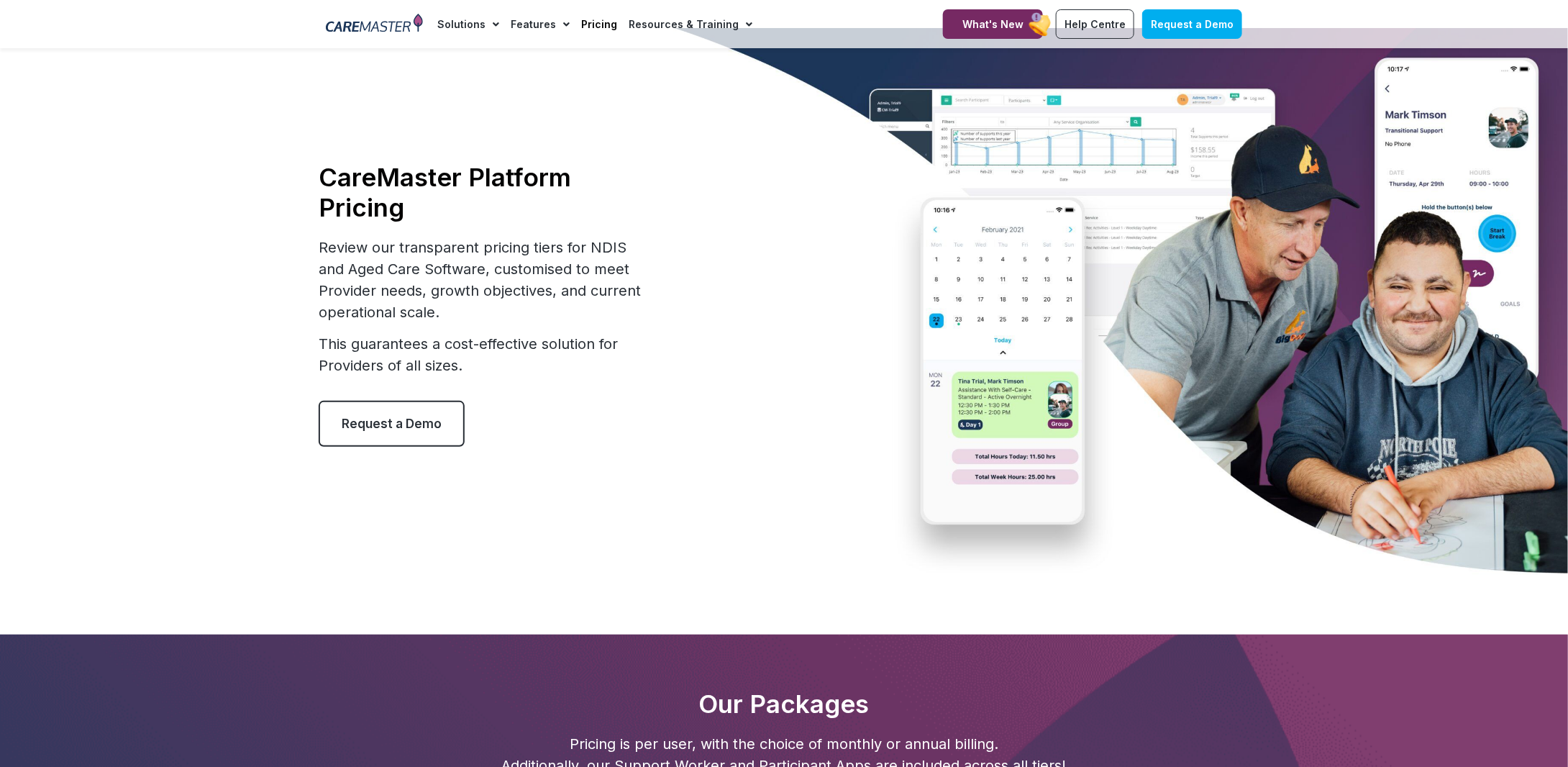 scroll, scrollTop: 0, scrollLeft: 0, axis: both 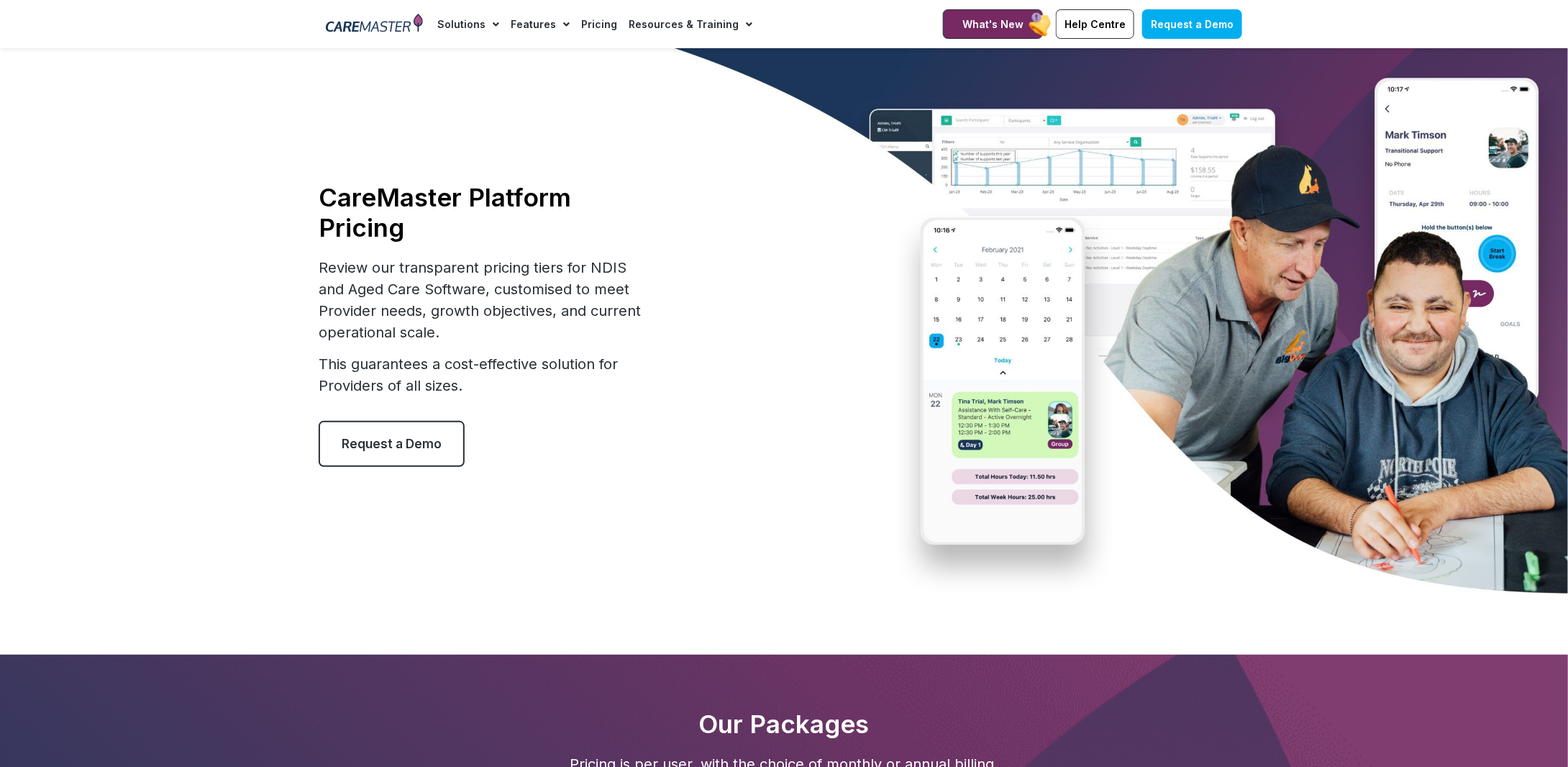 click on "Pricing" 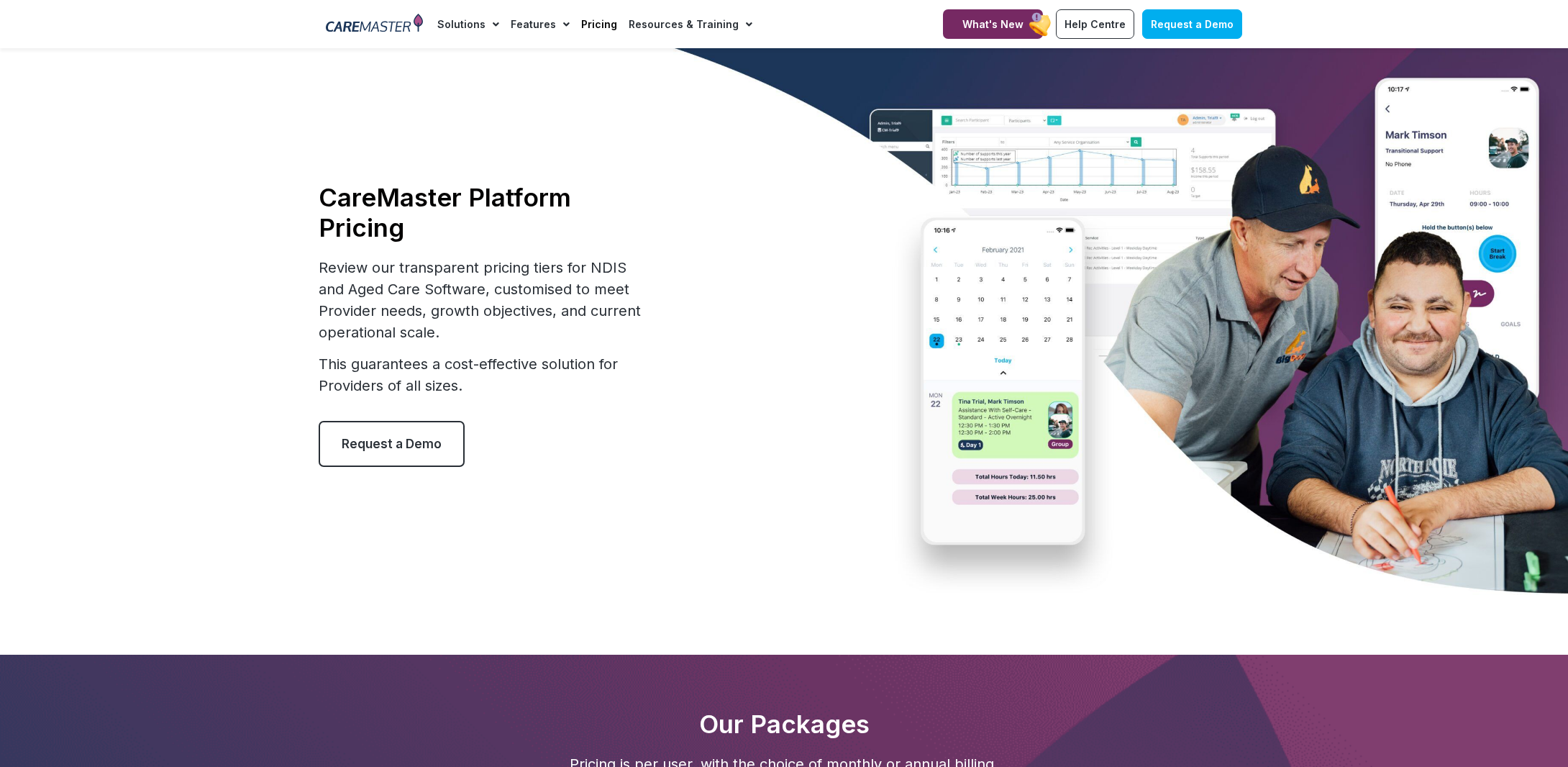 scroll, scrollTop: 0, scrollLeft: 0, axis: both 